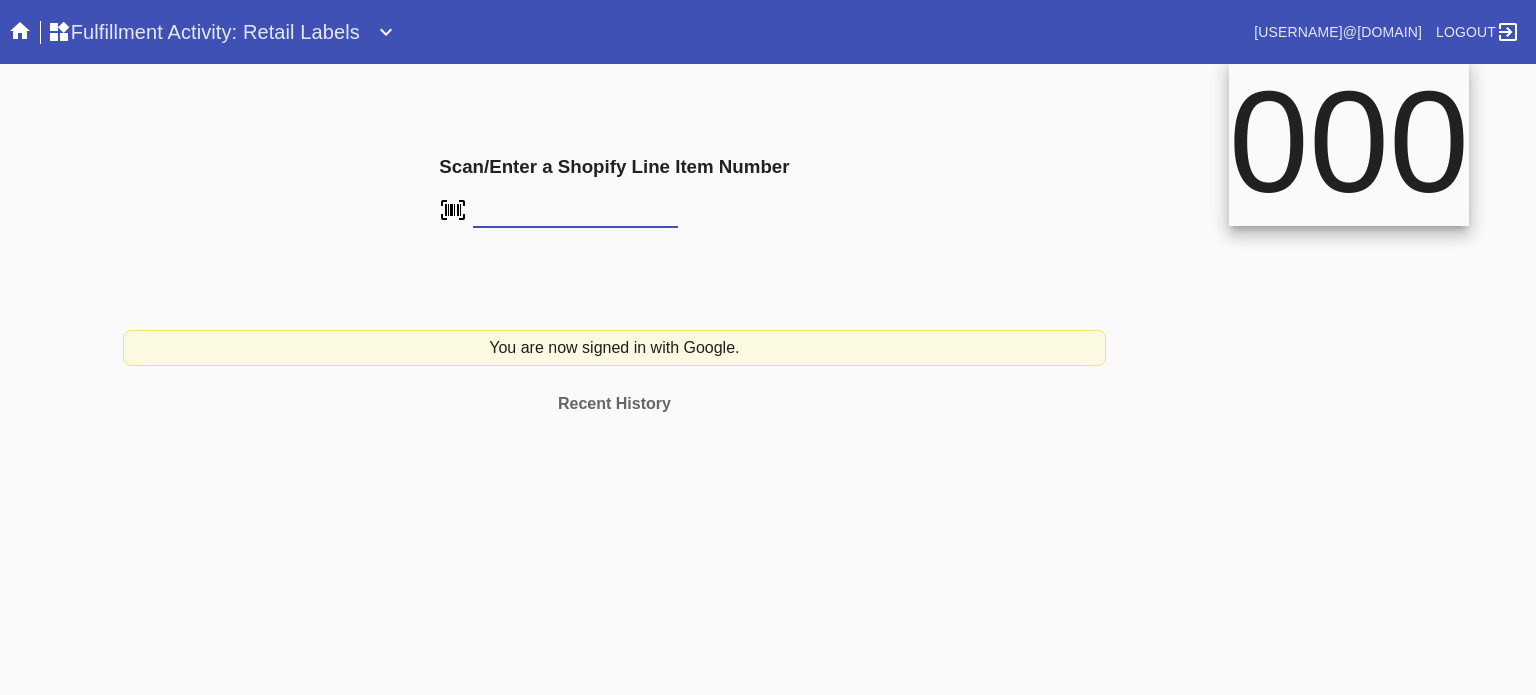 scroll, scrollTop: 0, scrollLeft: 0, axis: both 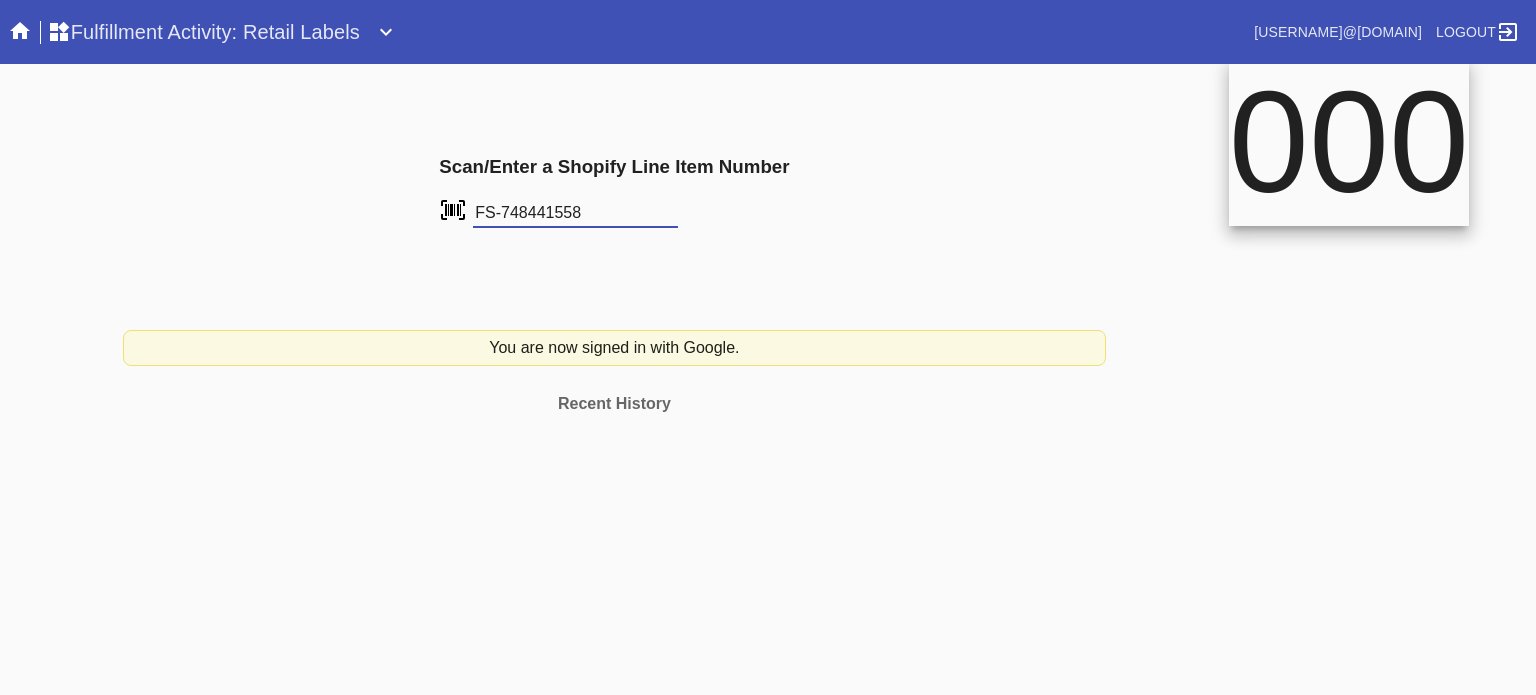 type on "FS-748441558" 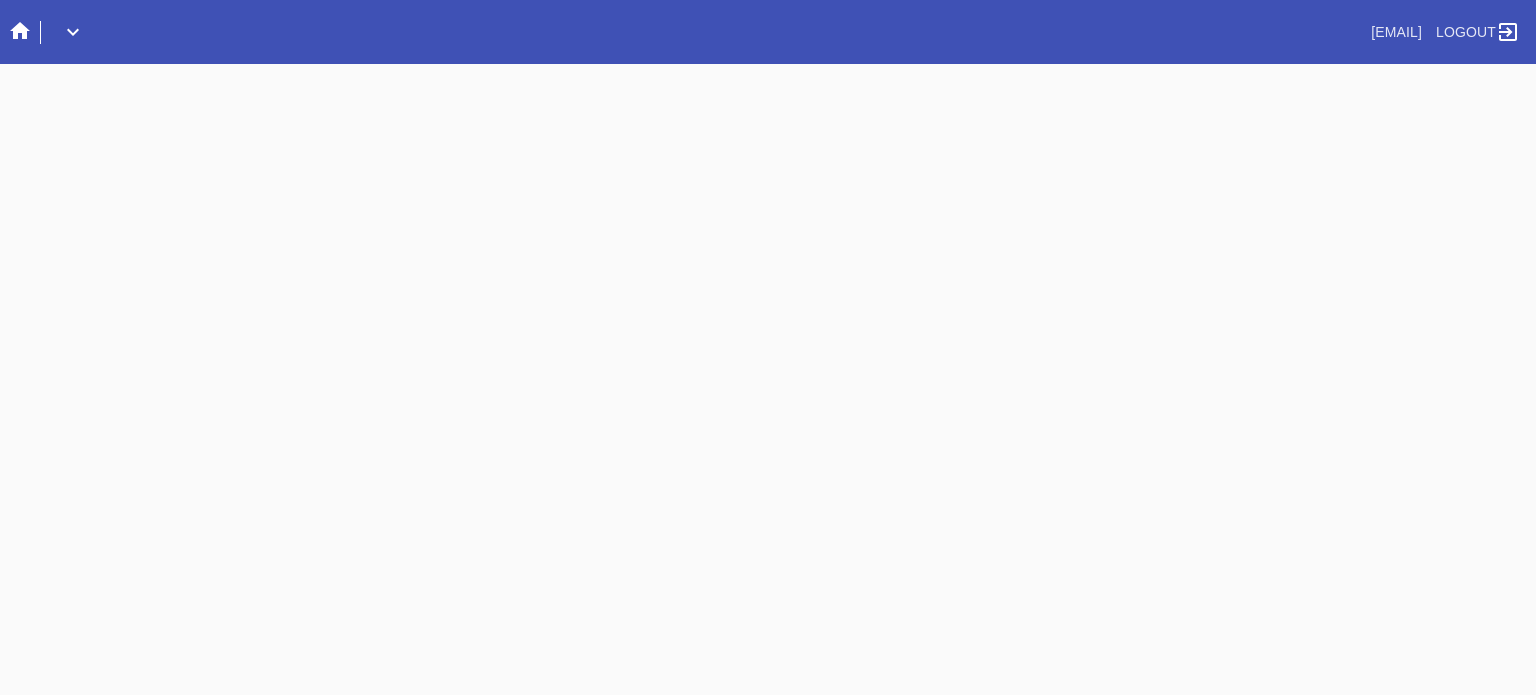 scroll, scrollTop: 0, scrollLeft: 0, axis: both 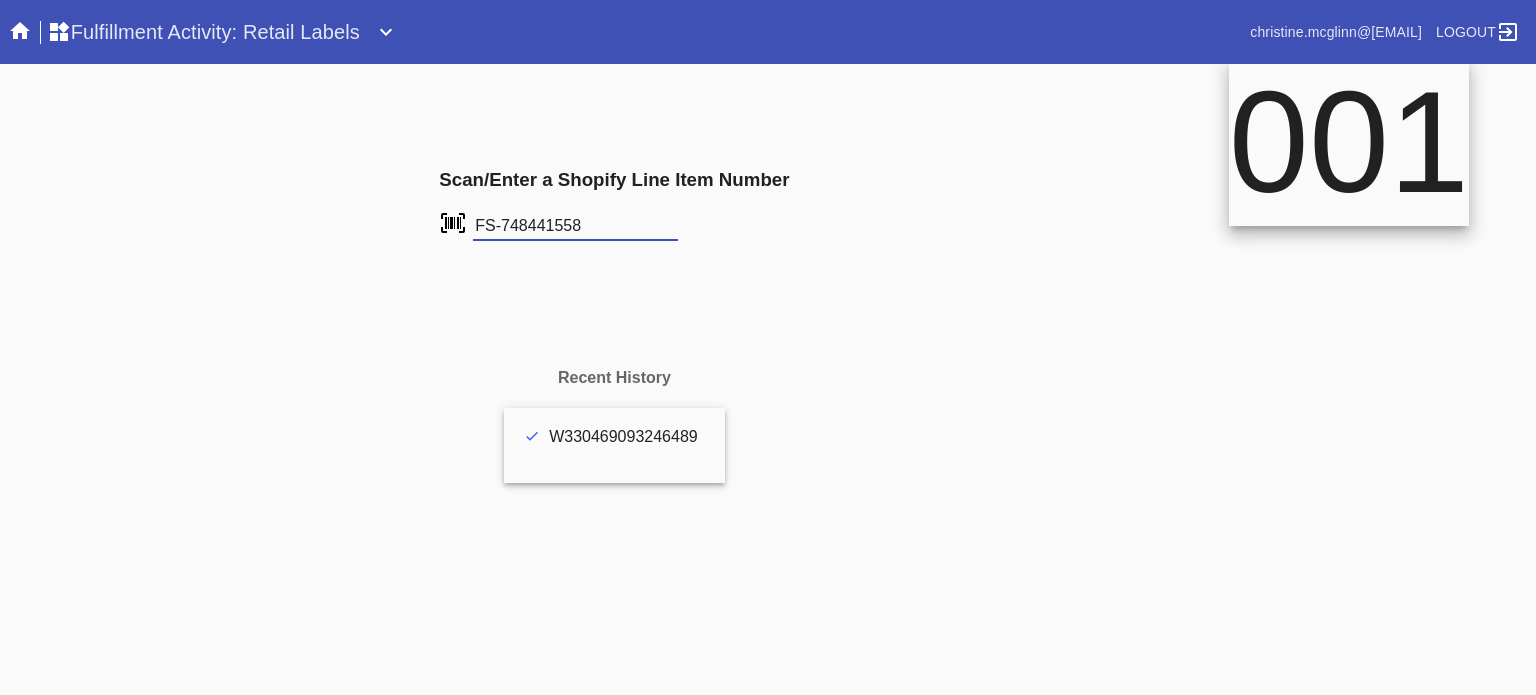 type on "FS-748441558" 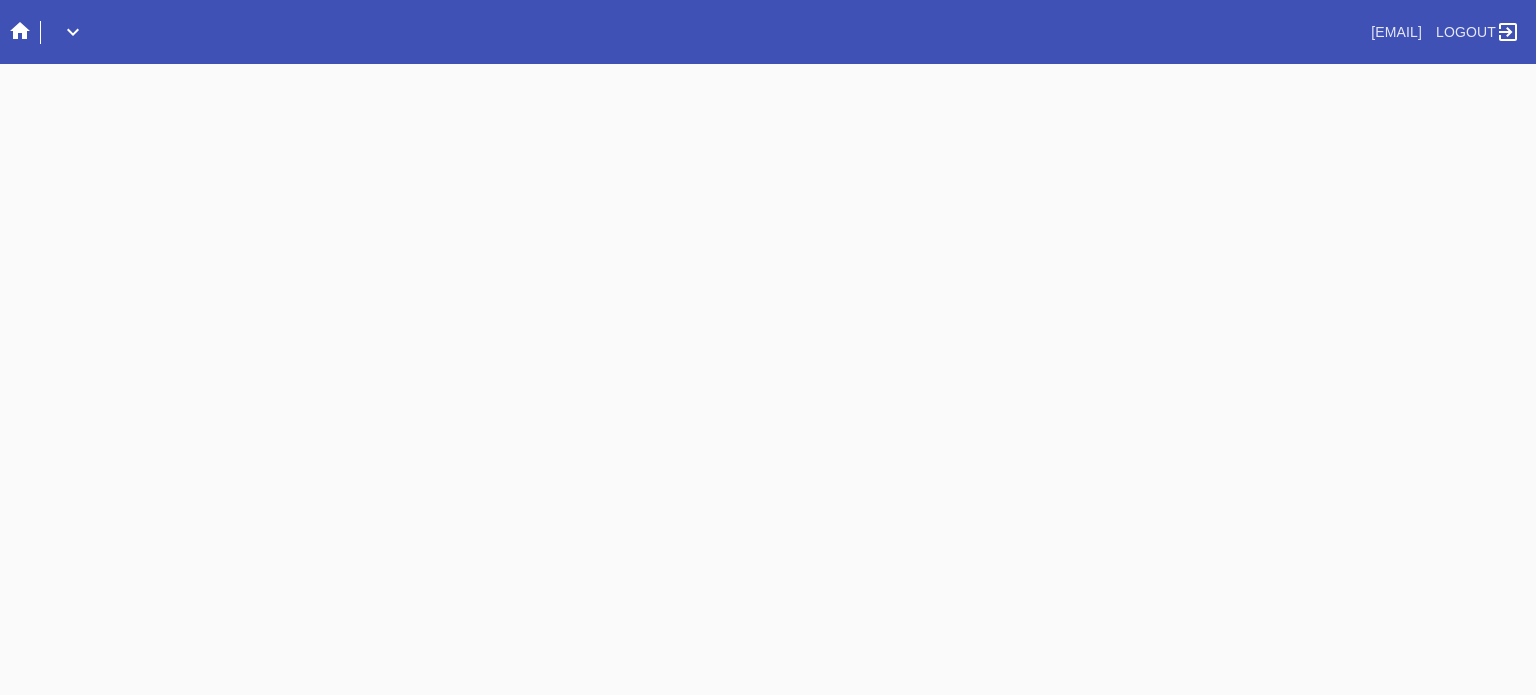 scroll, scrollTop: 0, scrollLeft: 0, axis: both 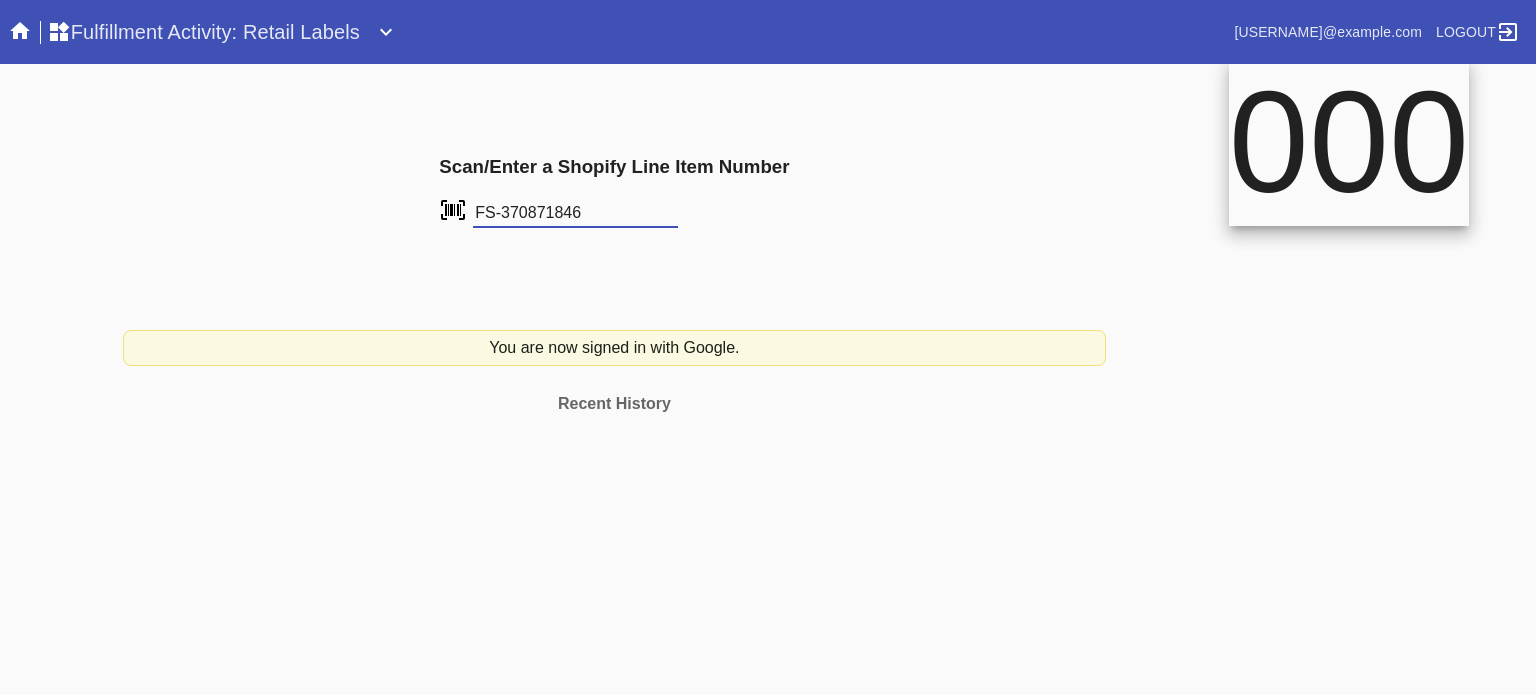 type on "FS-370871846" 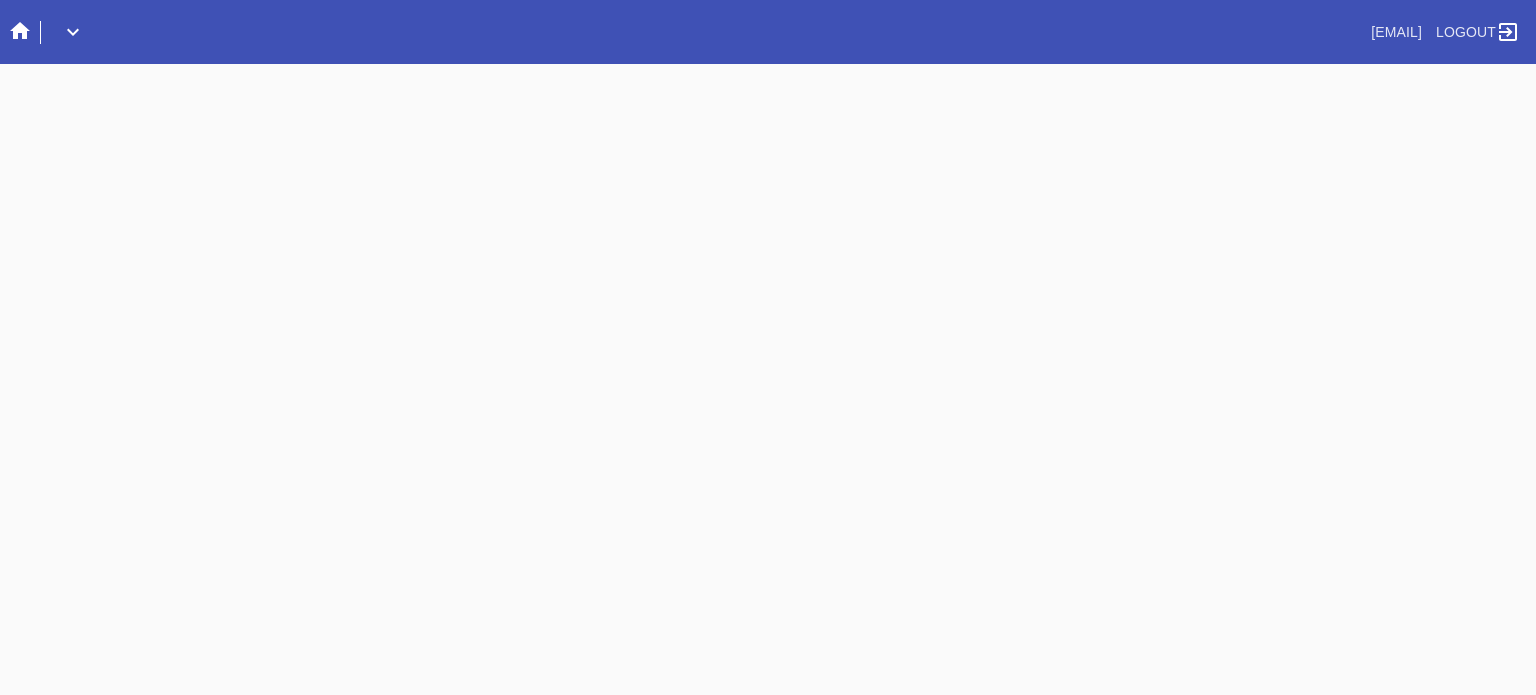 scroll, scrollTop: 0, scrollLeft: 0, axis: both 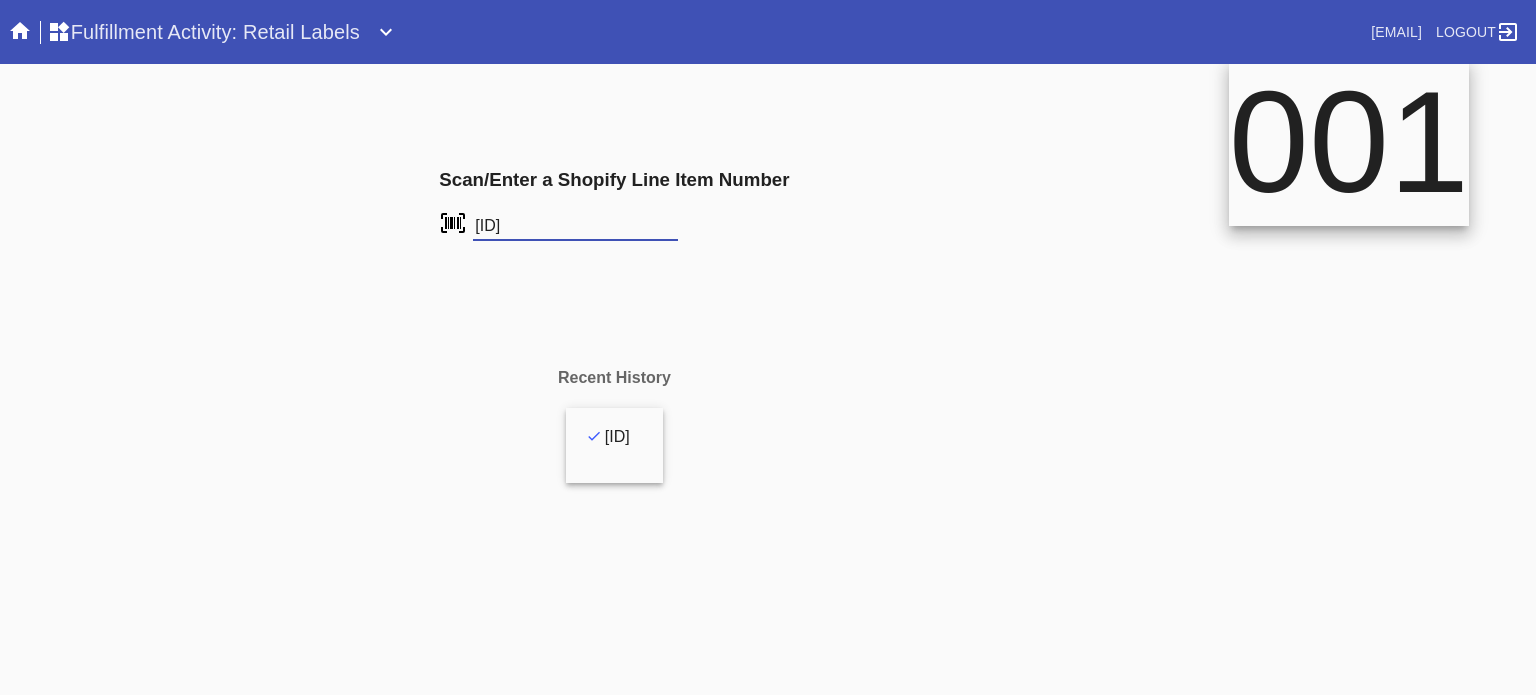 type on "FS-370871846" 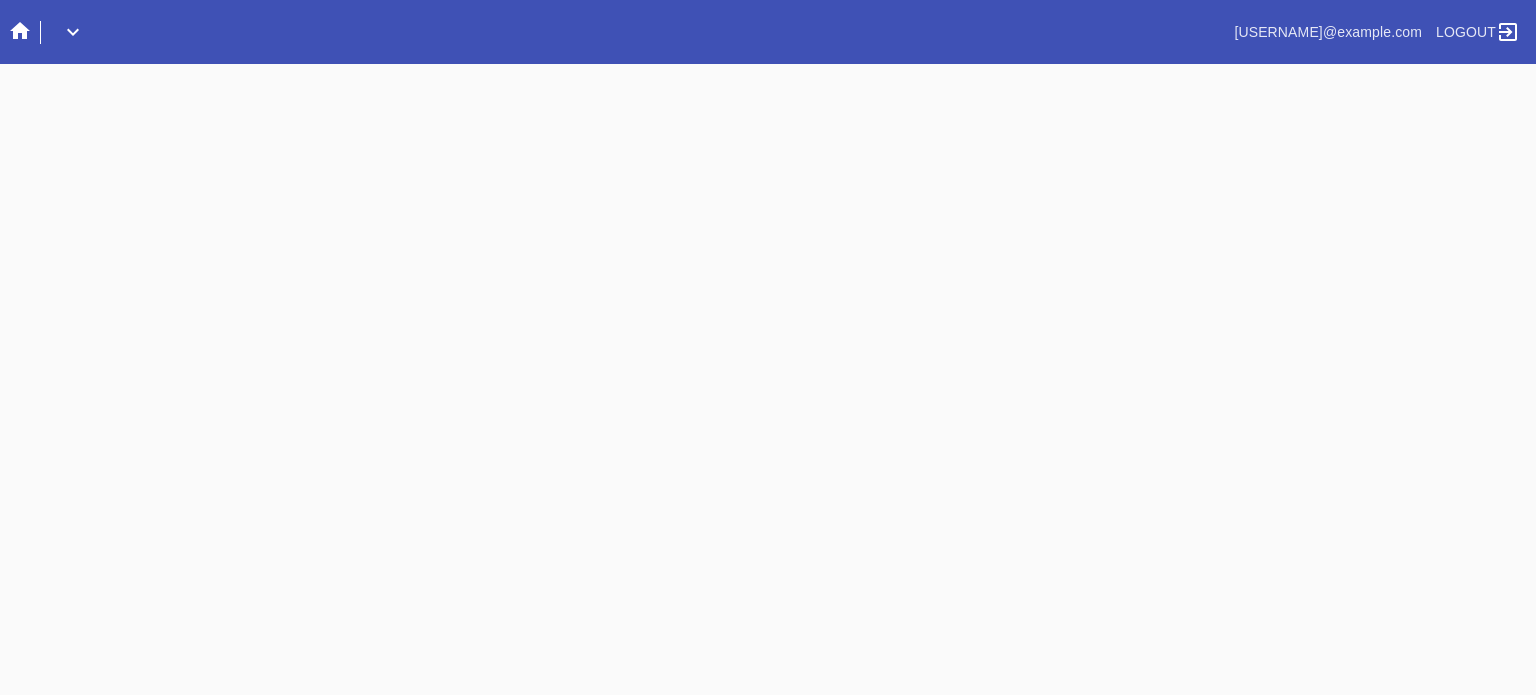 scroll, scrollTop: 0, scrollLeft: 0, axis: both 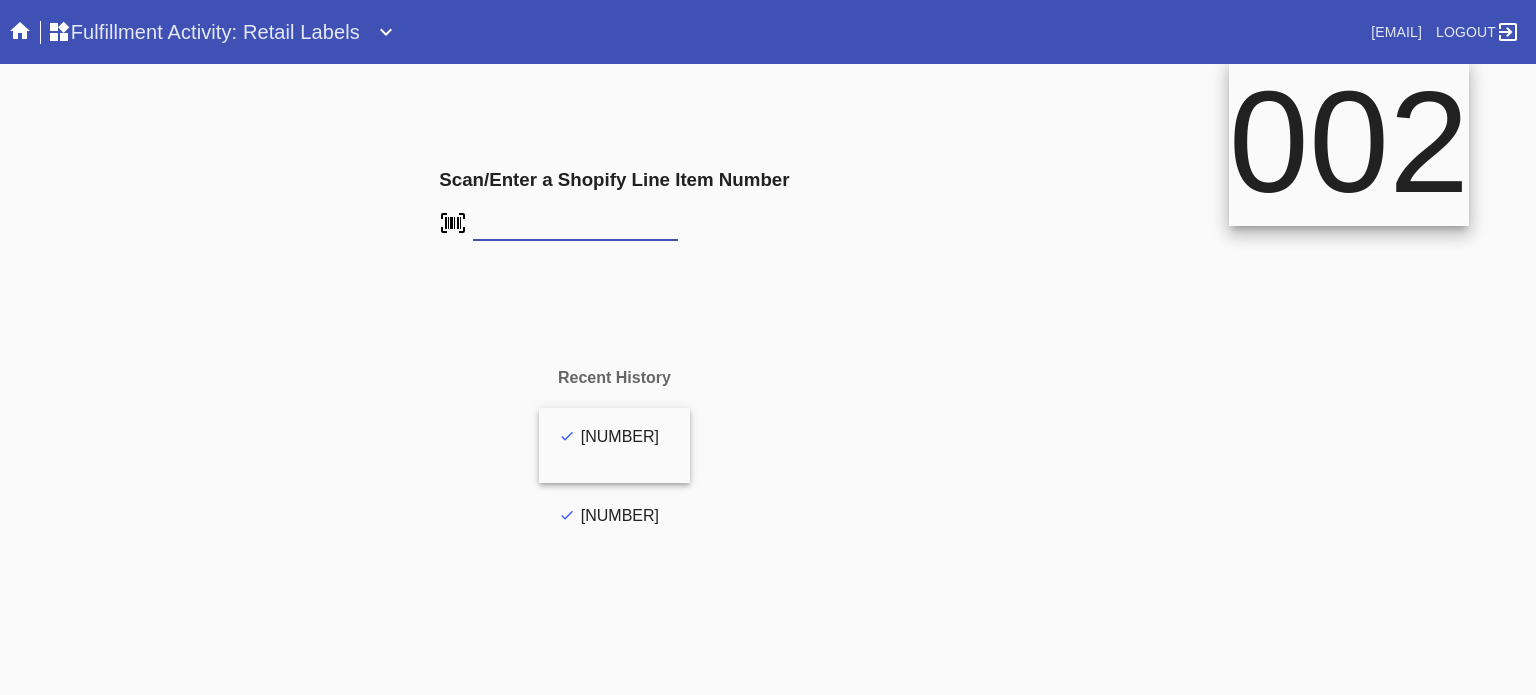 type on "[NUMBER]" 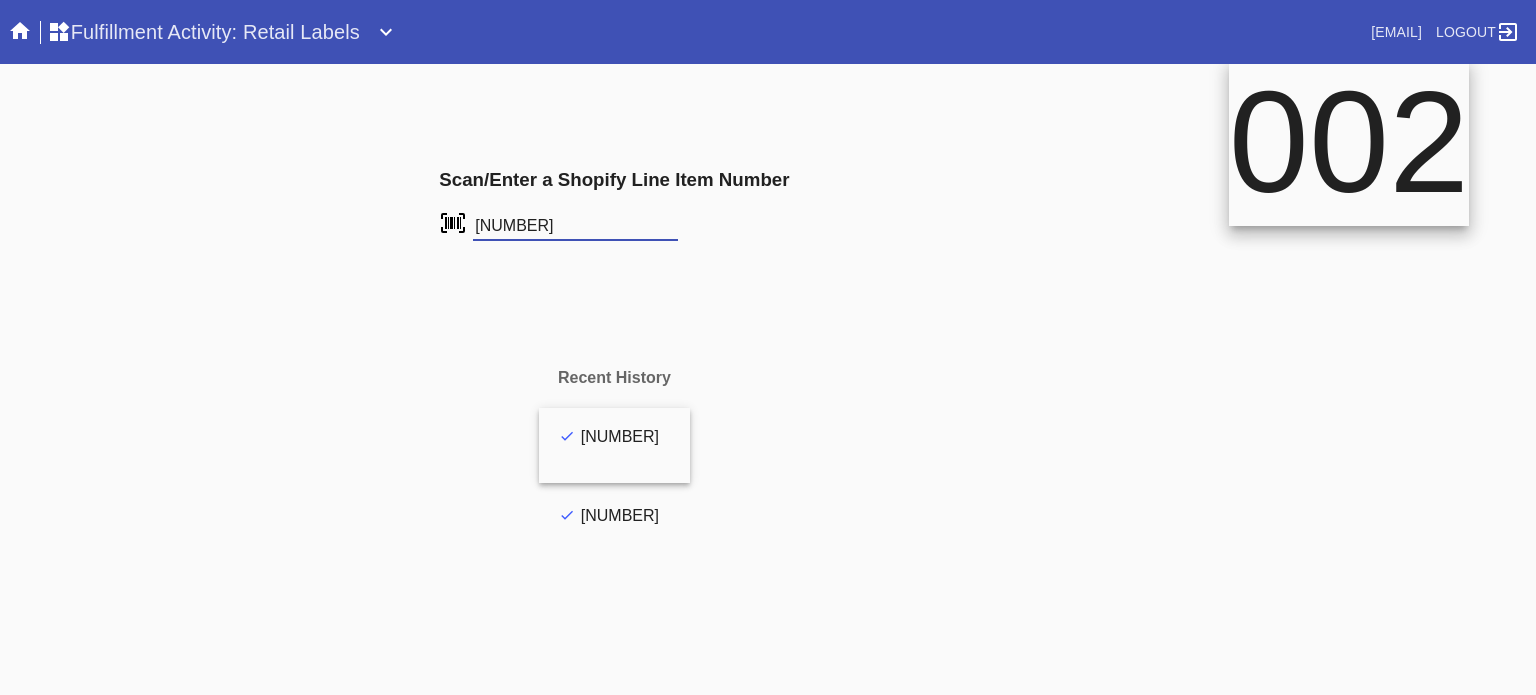 click at bounding box center (0, 0) 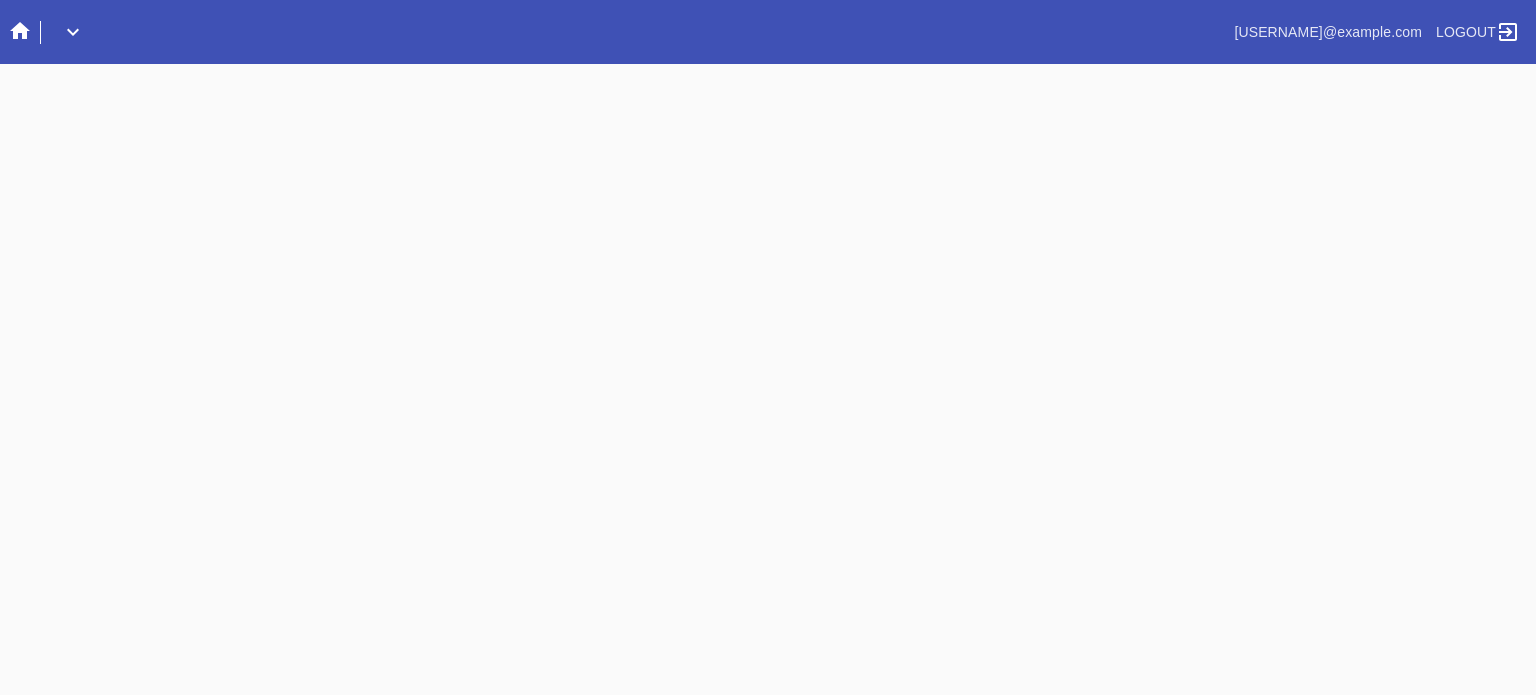 scroll, scrollTop: 0, scrollLeft: 0, axis: both 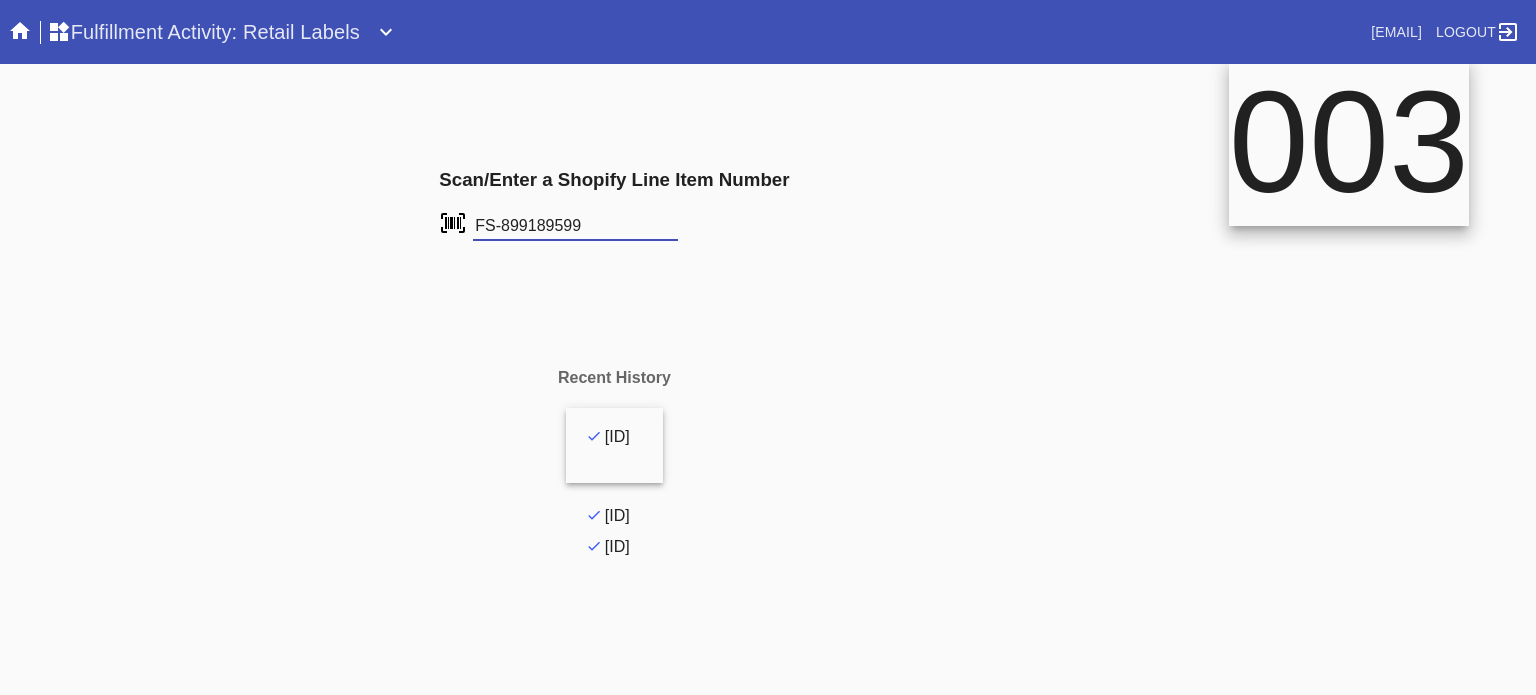 type on "FS-899189599" 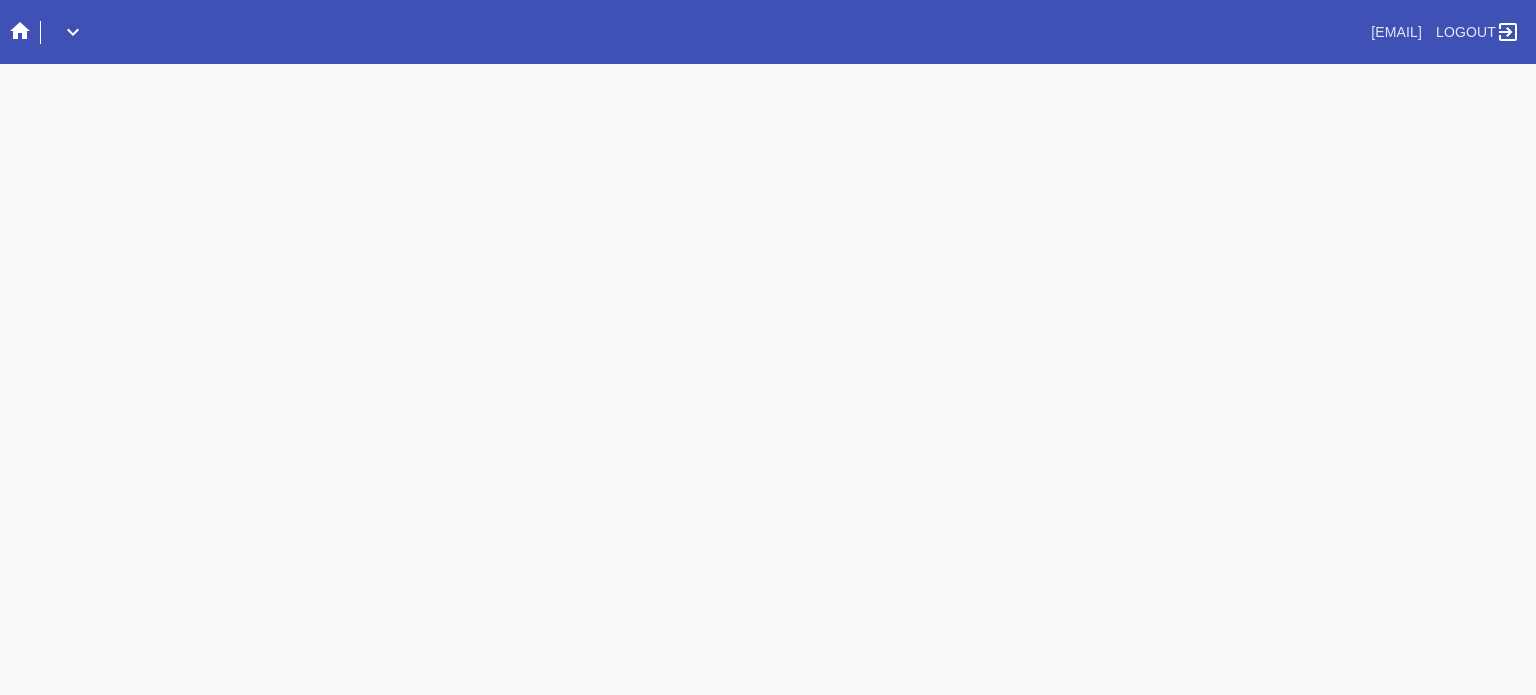 scroll, scrollTop: 0, scrollLeft: 0, axis: both 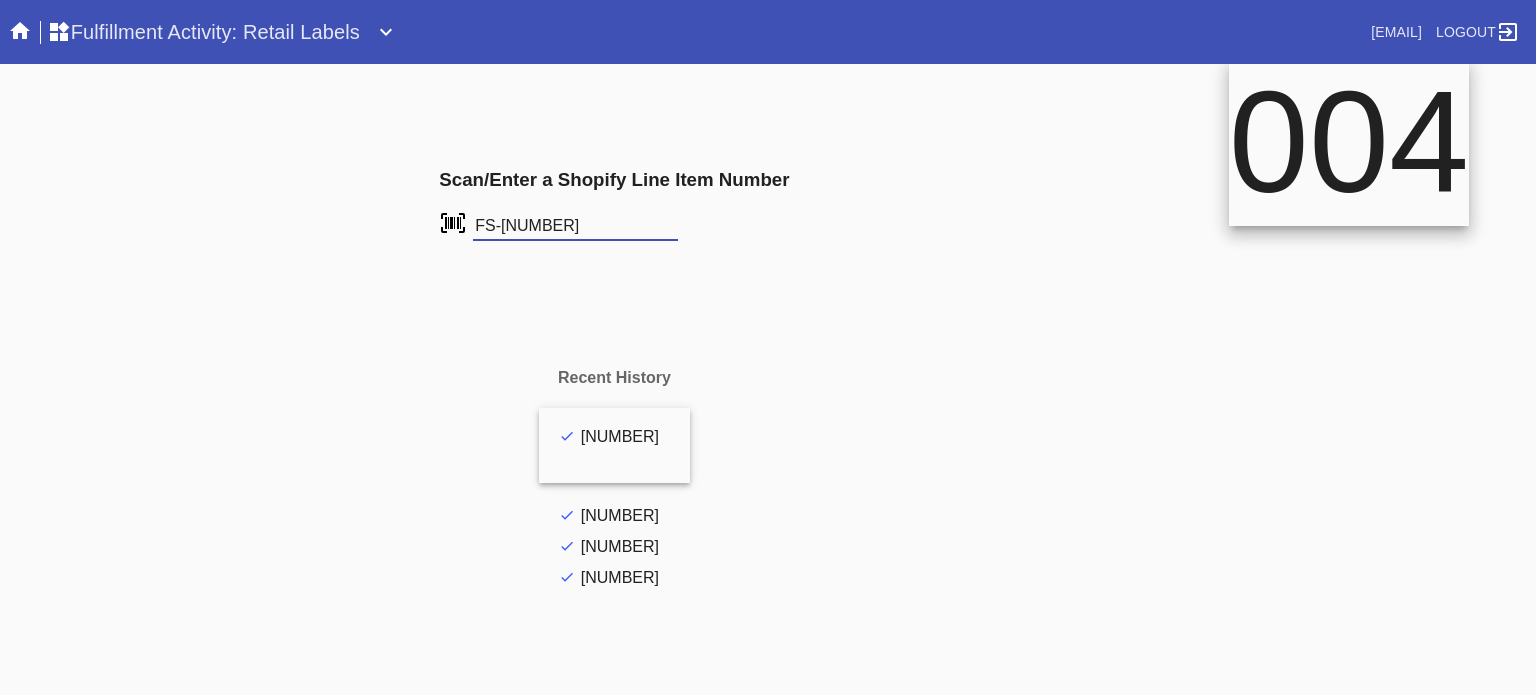 type on "FS-399422321" 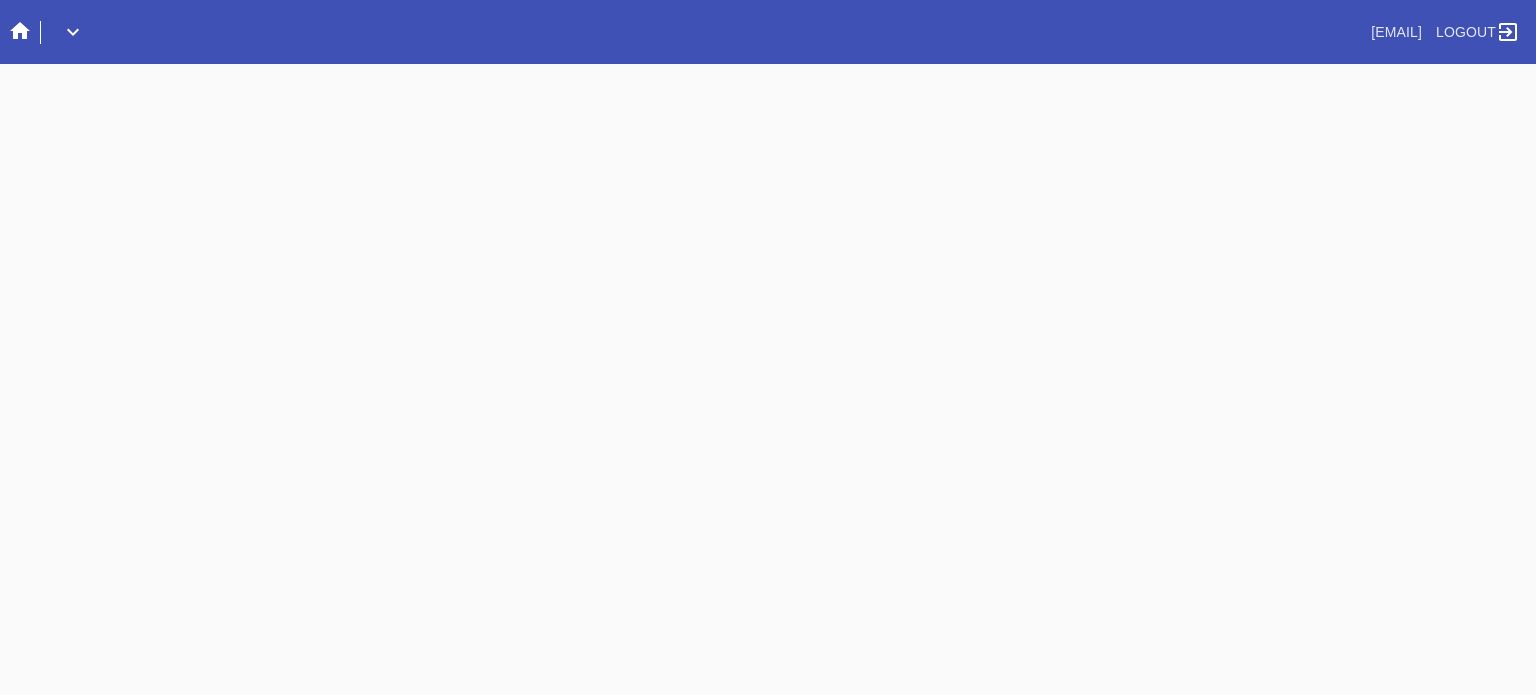scroll, scrollTop: 0, scrollLeft: 0, axis: both 